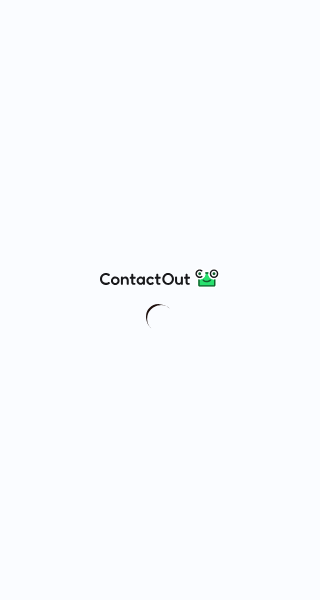 scroll, scrollTop: 0, scrollLeft: 0, axis: both 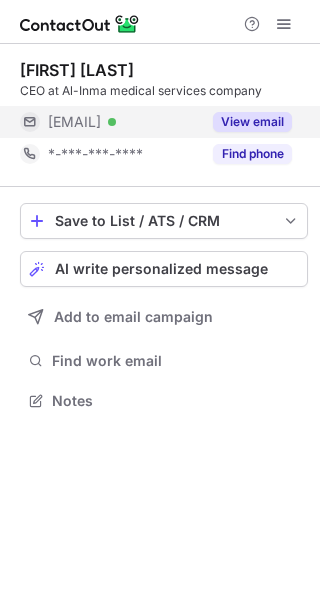 click on "View email" at bounding box center [252, 122] 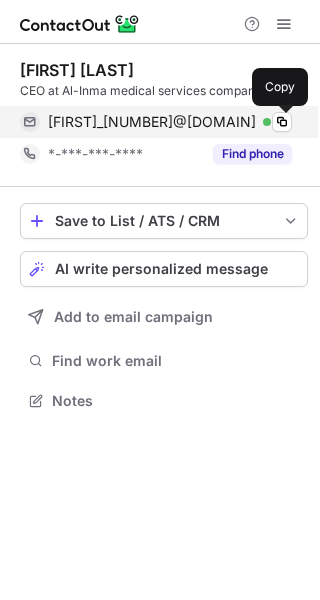 drag, startPoint x: 285, startPoint y: 123, endPoint x: 298, endPoint y: 123, distance: 13 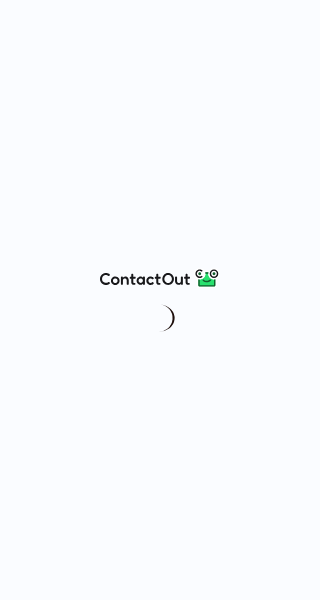 scroll, scrollTop: 0, scrollLeft: 0, axis: both 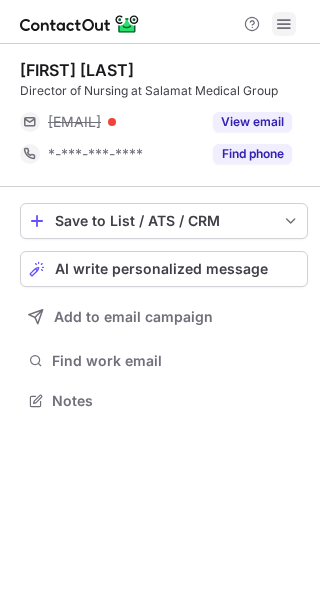 click at bounding box center (284, 24) 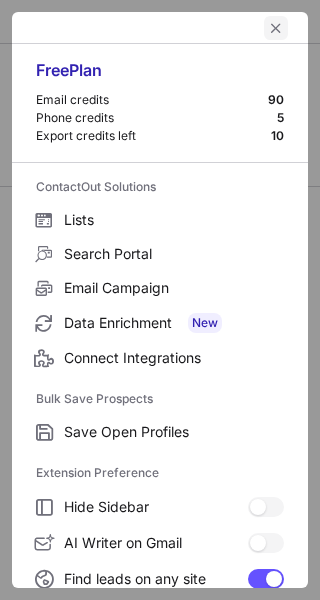 click at bounding box center [276, 28] 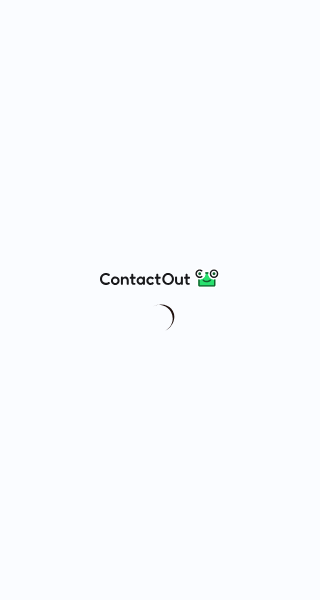 scroll, scrollTop: 0, scrollLeft: 0, axis: both 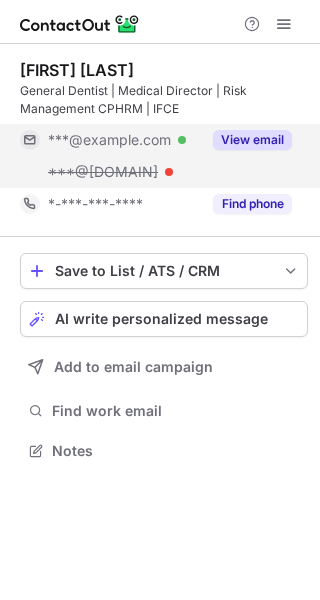 click on "View email" at bounding box center [246, 140] 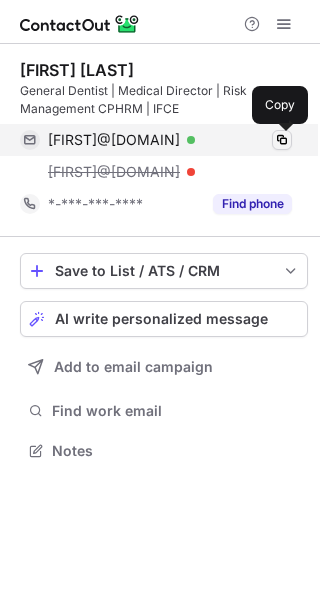 click at bounding box center (282, 140) 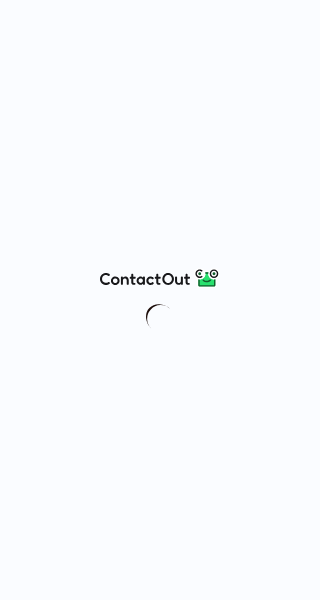 scroll, scrollTop: 0, scrollLeft: 0, axis: both 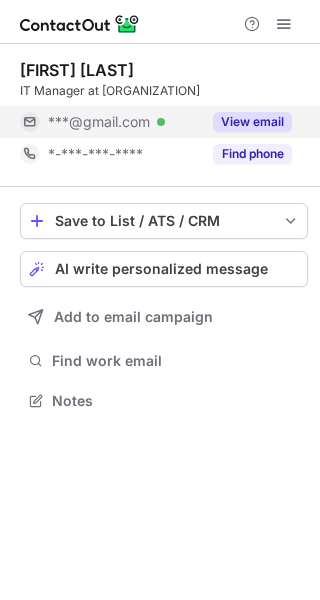 click on "View email" at bounding box center [246, 122] 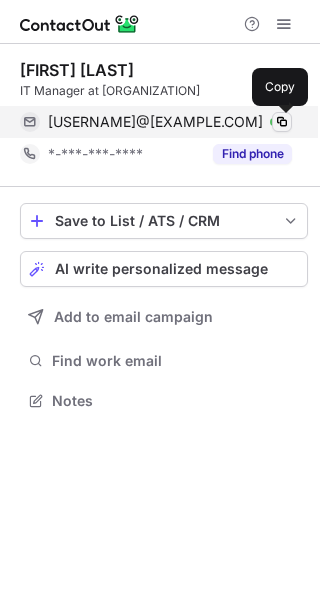 click at bounding box center [282, 122] 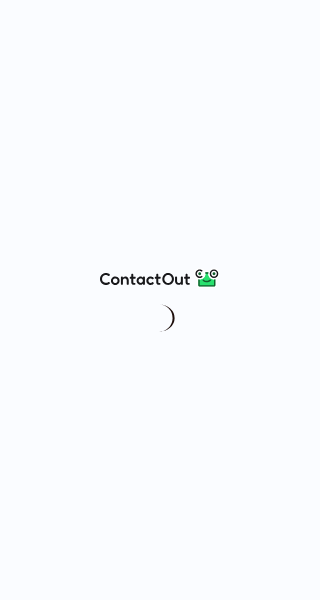 scroll, scrollTop: 0, scrollLeft: 0, axis: both 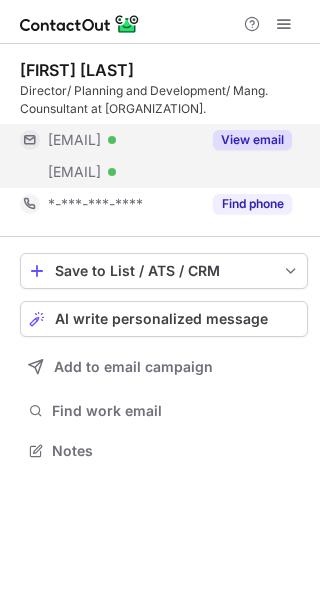 click on "View email" at bounding box center (252, 140) 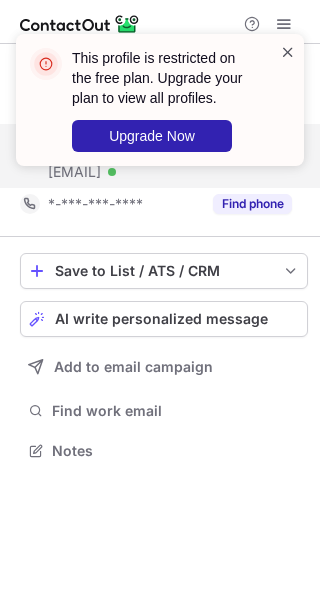 click at bounding box center [288, 52] 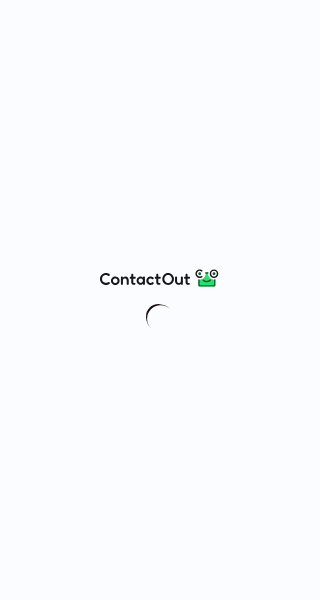 scroll, scrollTop: 0, scrollLeft: 0, axis: both 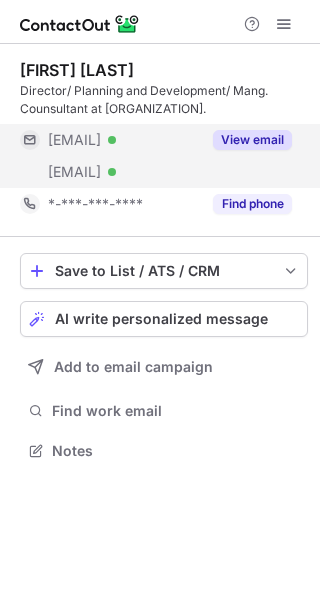 drag, startPoint x: 86, startPoint y: 135, endPoint x: 108, endPoint y: 145, distance: 24.166092 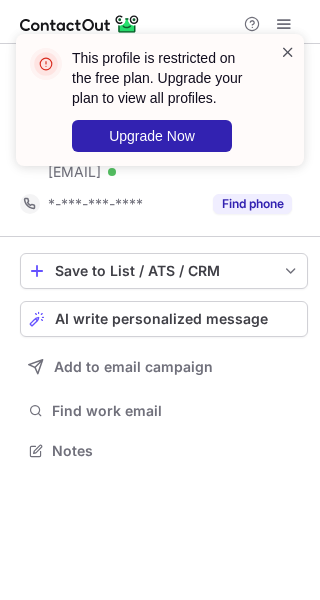 click at bounding box center (288, 52) 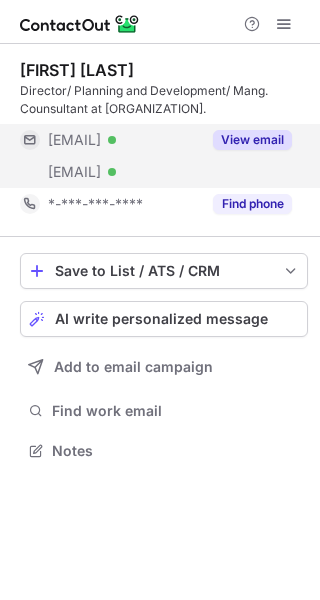 drag, startPoint x: 84, startPoint y: 141, endPoint x: 163, endPoint y: 140, distance: 79.00633 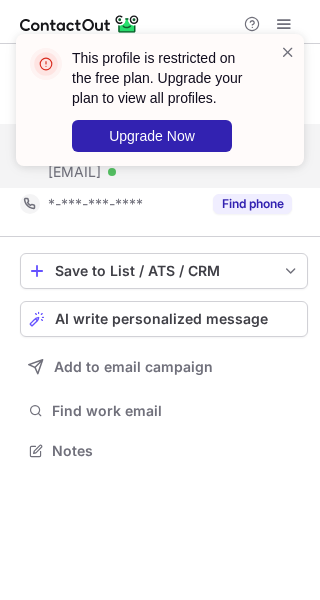 copy on "hotmail.com" 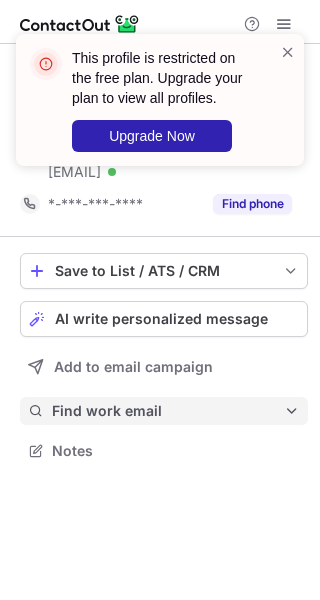 click on "Find work email" at bounding box center (164, 411) 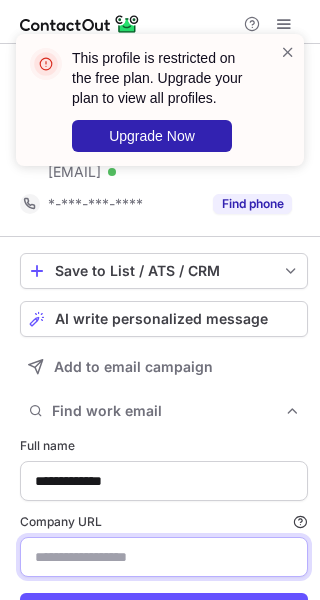 click on "Company URL Finding work email will consume 1 credit if a match is found." at bounding box center [164, 557] 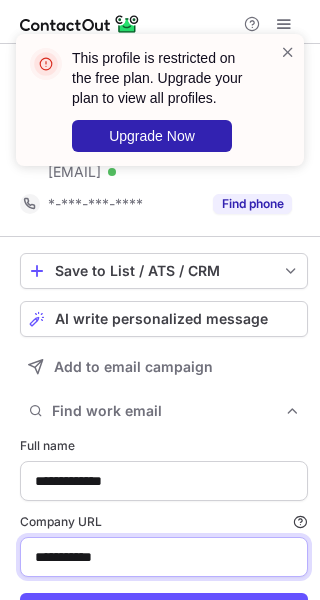 scroll, scrollTop: 92, scrollLeft: 0, axis: vertical 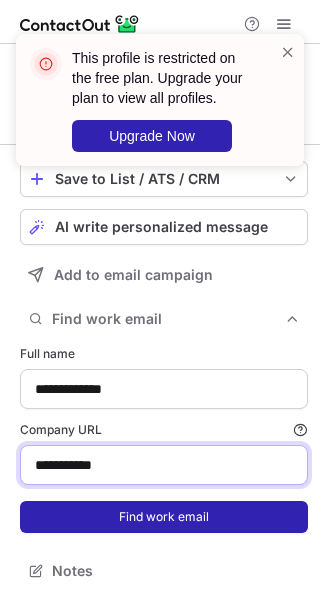 type on "**********" 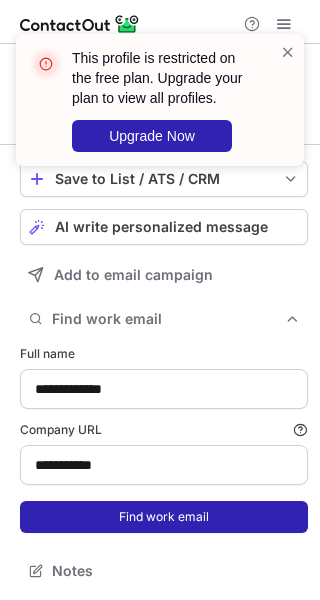 click on "Find work email" at bounding box center [164, 517] 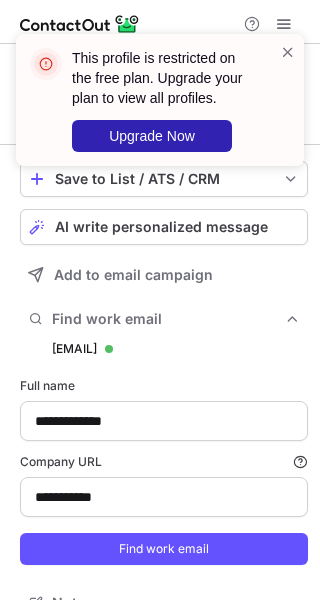 scroll, scrollTop: 10, scrollLeft: 9, axis: both 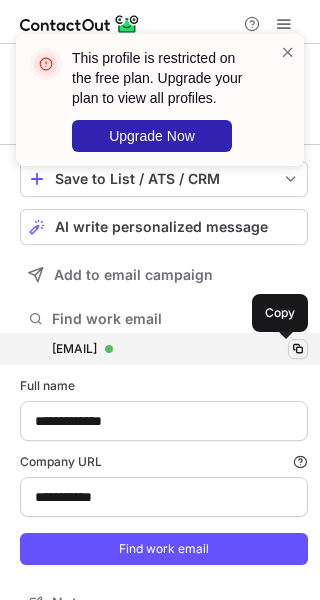 click at bounding box center [298, 349] 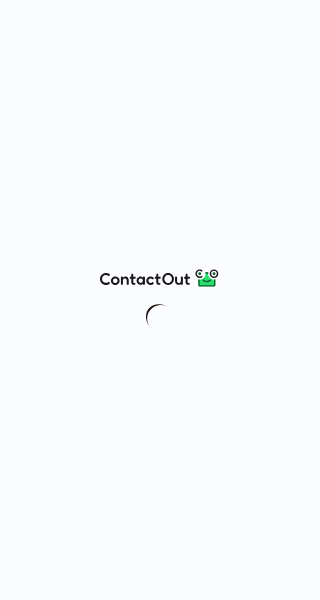 scroll, scrollTop: 0, scrollLeft: 0, axis: both 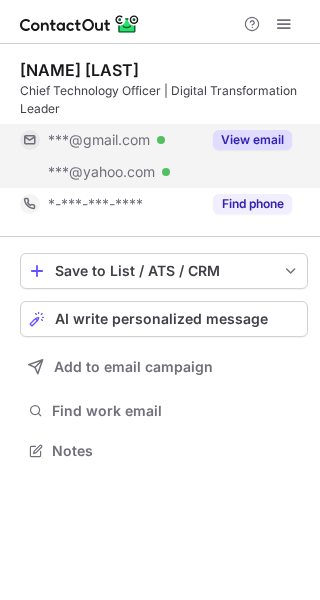 click on "View email" at bounding box center [252, 140] 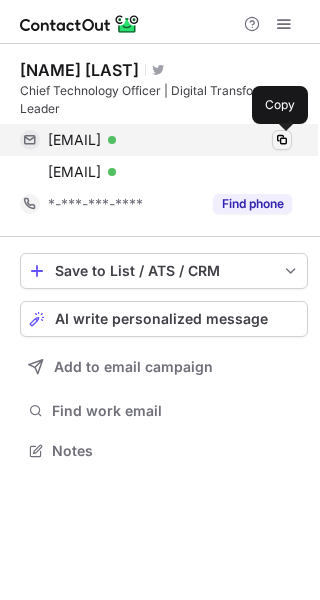 click at bounding box center (282, 140) 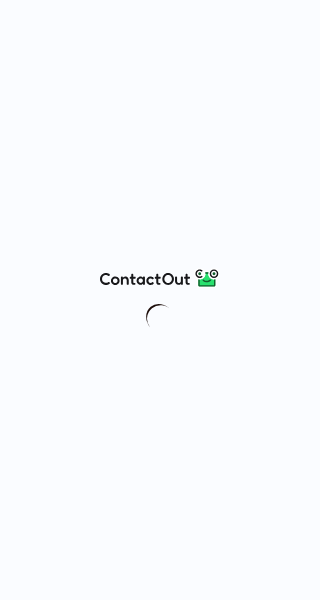 scroll, scrollTop: 0, scrollLeft: 0, axis: both 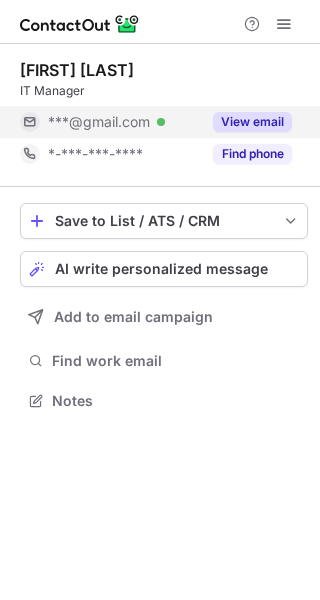 click on "View email" at bounding box center [252, 122] 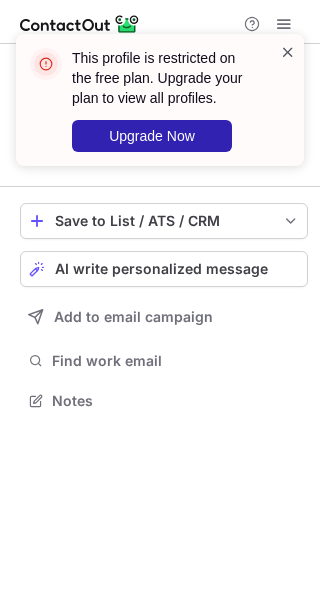 click at bounding box center (288, 52) 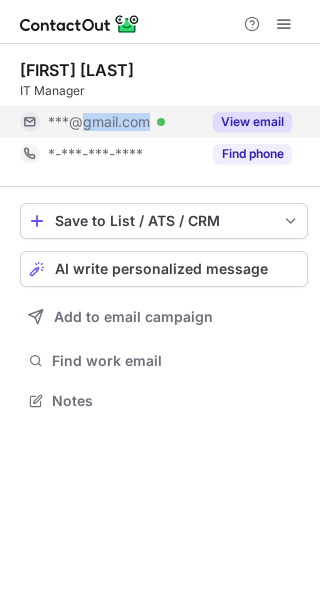 drag, startPoint x: 84, startPoint y: 126, endPoint x: 149, endPoint y: 134, distance: 65.490456 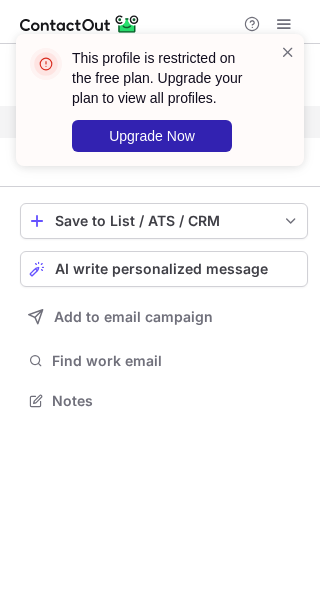 copy on "gmail.com" 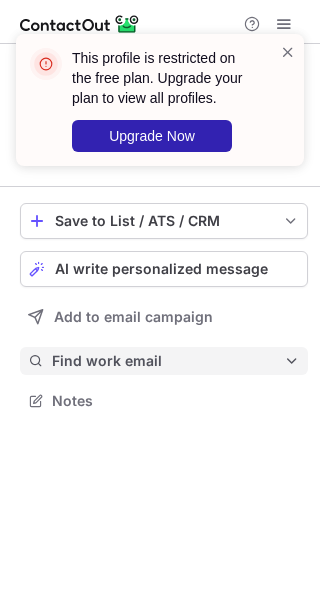 click on "Find work email" at bounding box center (168, 361) 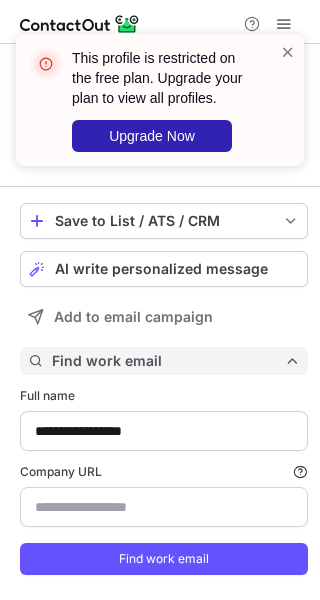 scroll, scrollTop: 9, scrollLeft: 9, axis: both 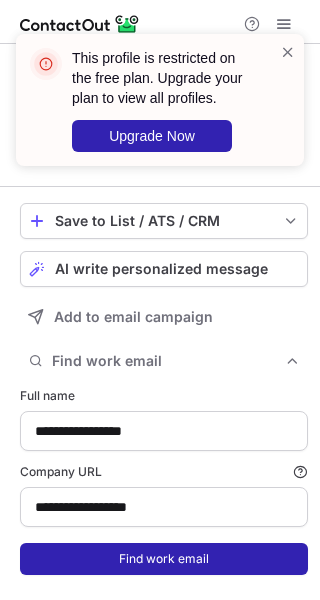 click on "Find work email" at bounding box center [164, 559] 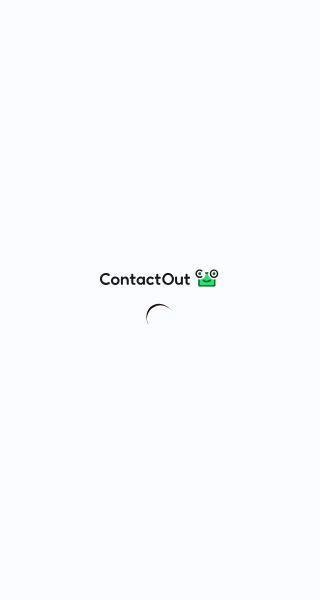 scroll, scrollTop: 0, scrollLeft: 0, axis: both 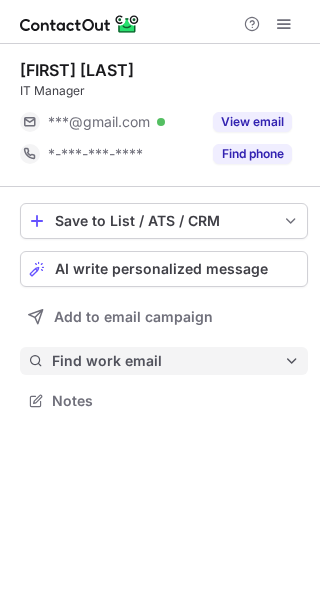 click on "Find work email" at bounding box center [168, 361] 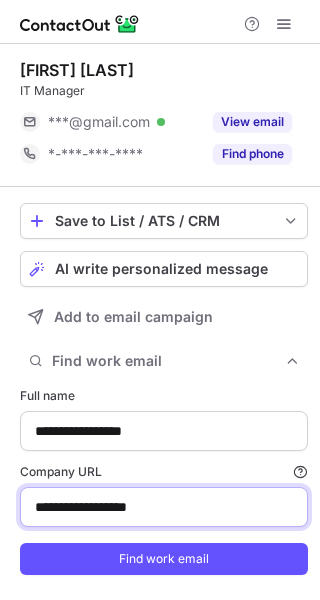 click on "**********" at bounding box center [164, 507] 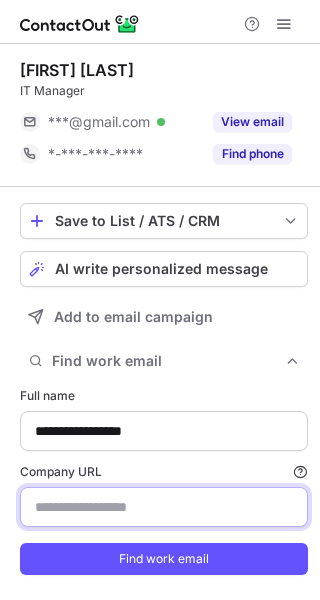 paste on "*********" 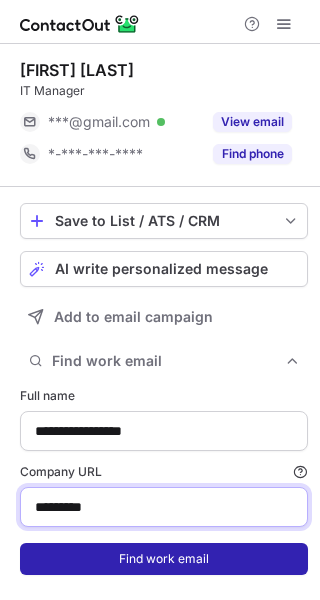 type on "*********" 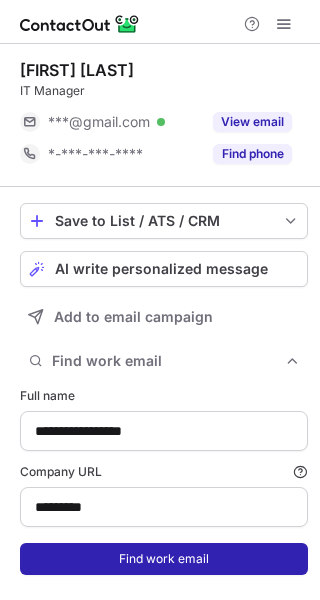click on "Find work email" at bounding box center (164, 559) 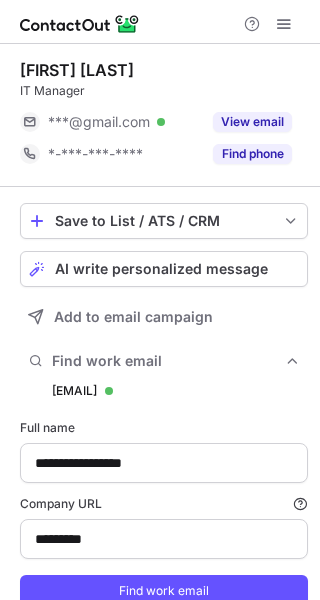 scroll, scrollTop: 9, scrollLeft: 9, axis: both 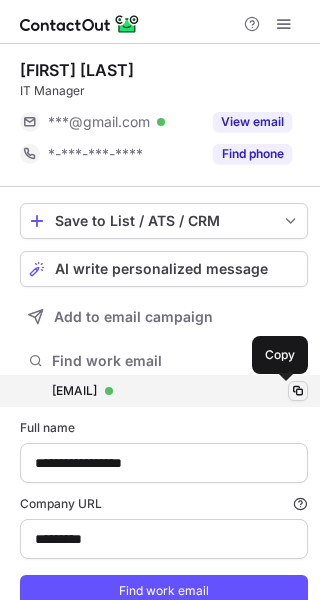 click at bounding box center [298, 391] 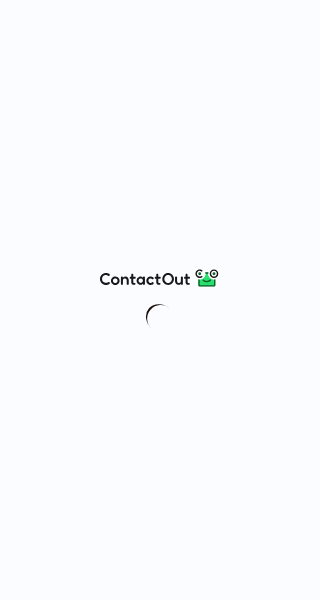 scroll, scrollTop: 0, scrollLeft: 0, axis: both 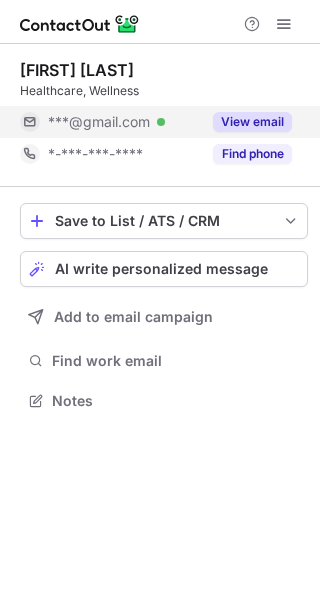 click on "View email" at bounding box center (252, 122) 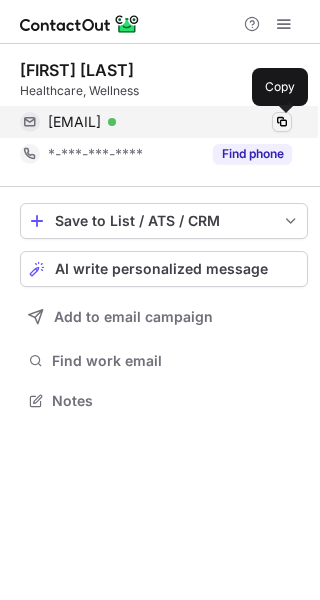 click at bounding box center (282, 122) 